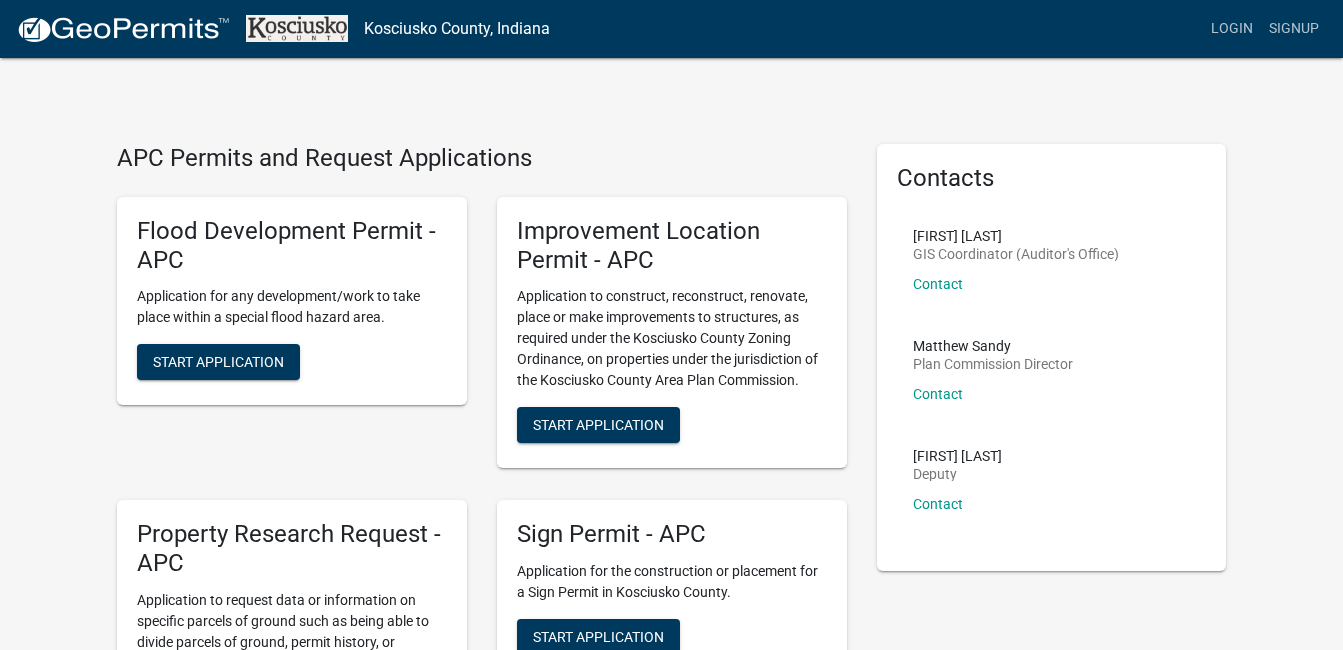 scroll, scrollTop: 0, scrollLeft: 0, axis: both 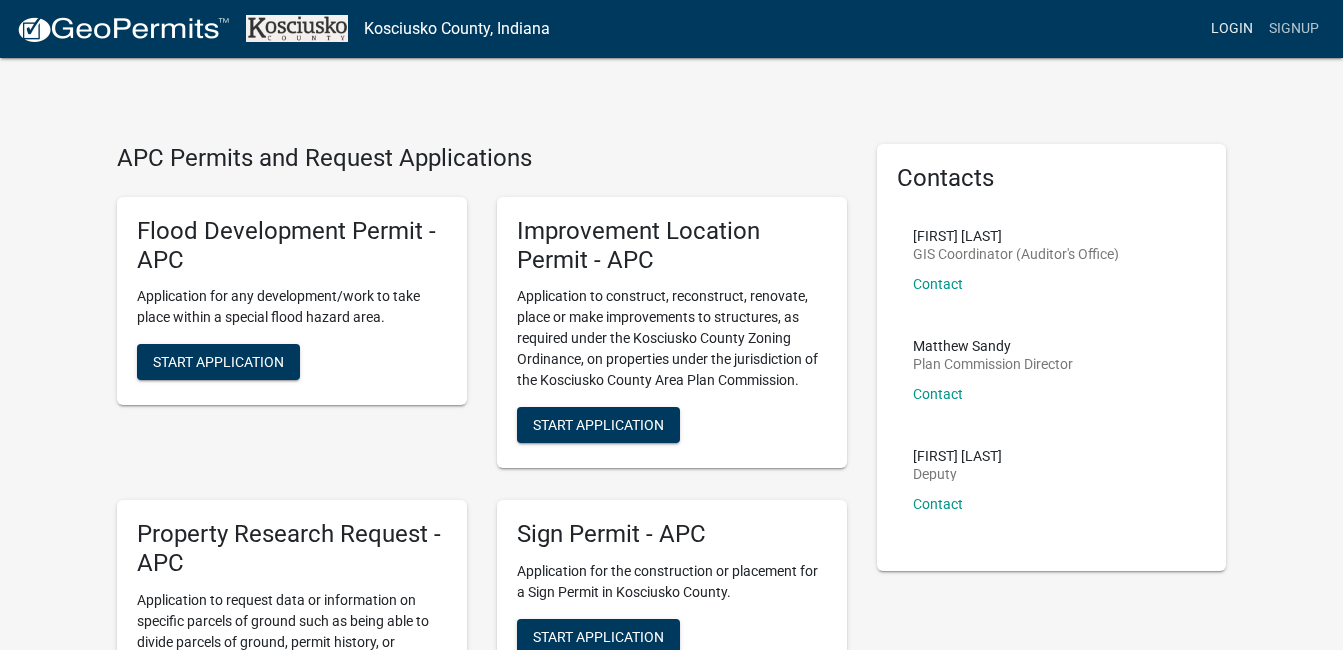 click on "Login" at bounding box center [1232, 29] 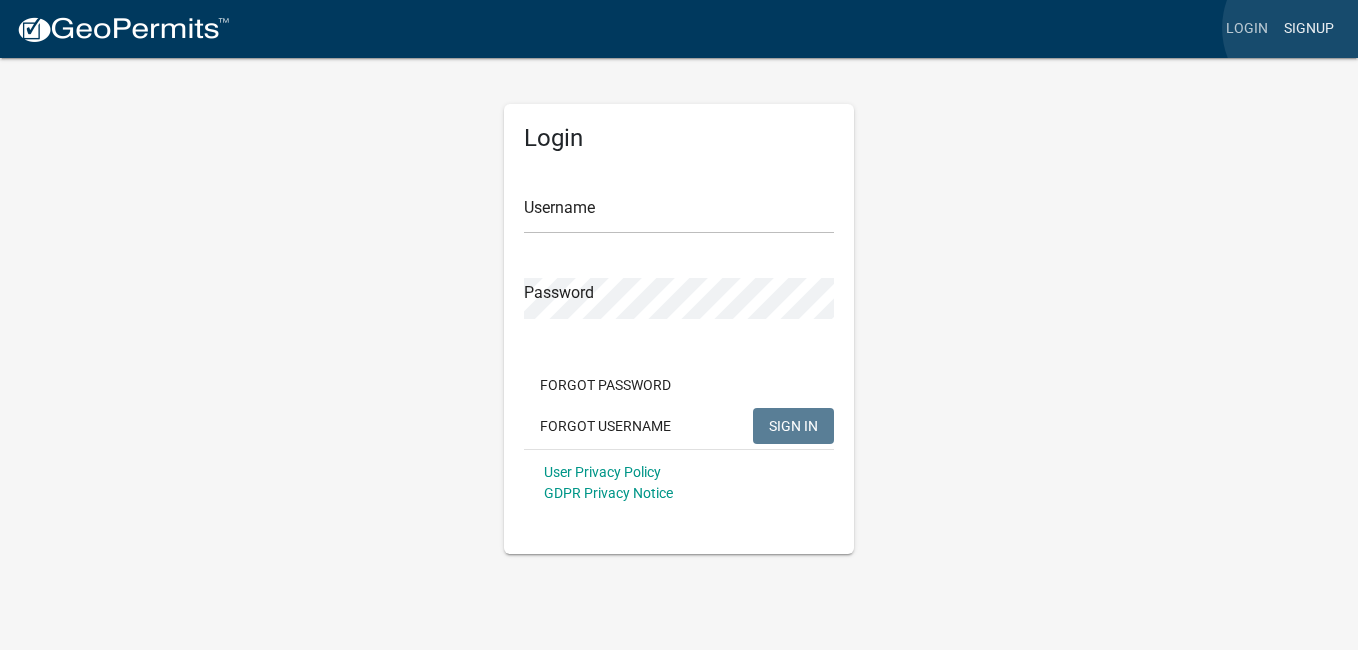 click on "Signup" at bounding box center [1309, 29] 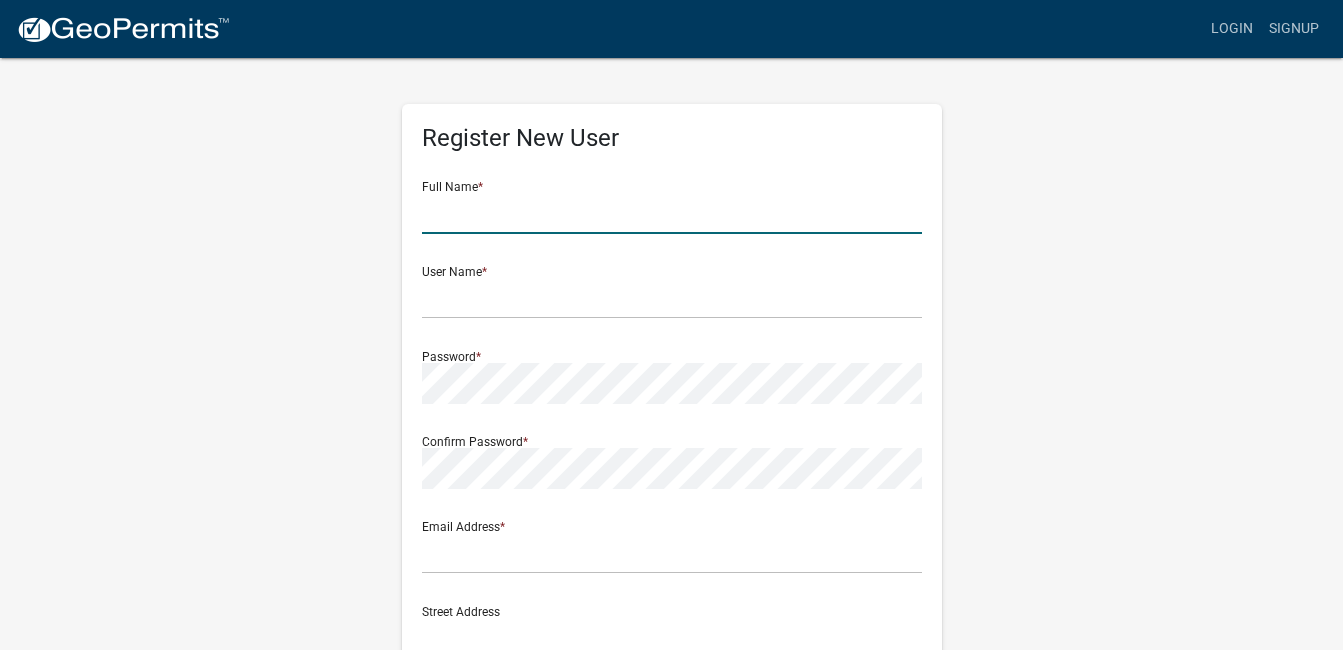 click 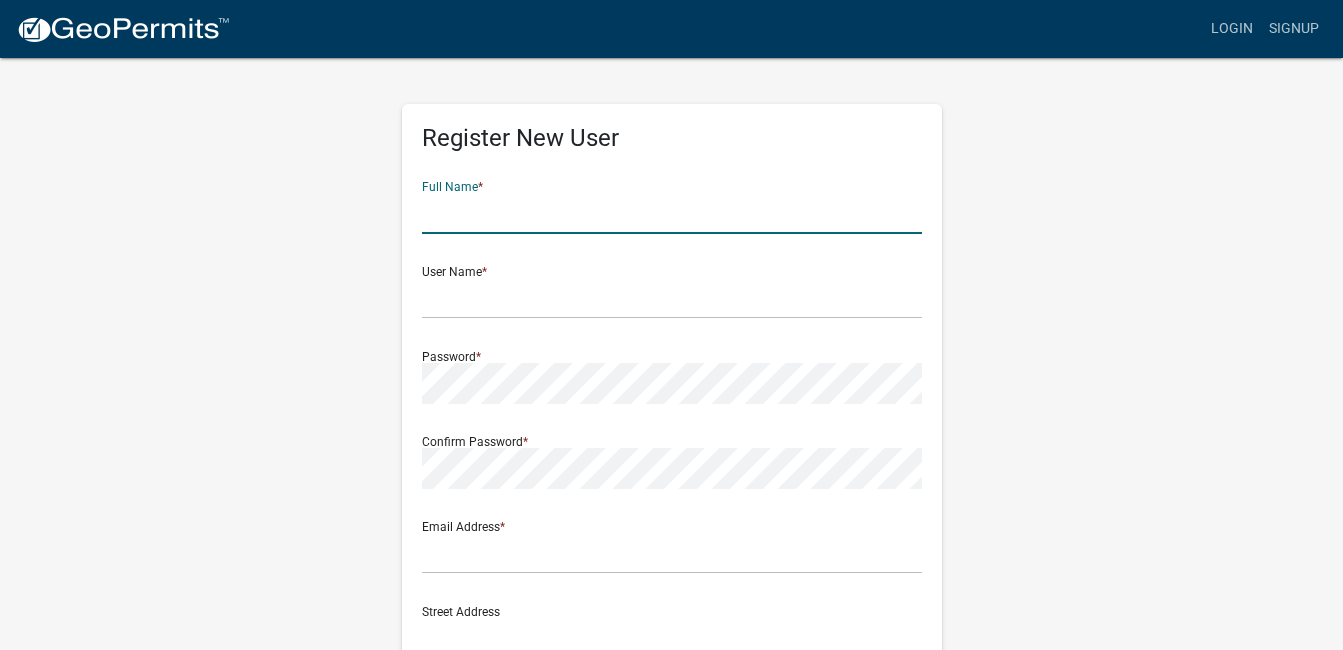 type on "[FIRST] [MIDDLE] [LAST]" 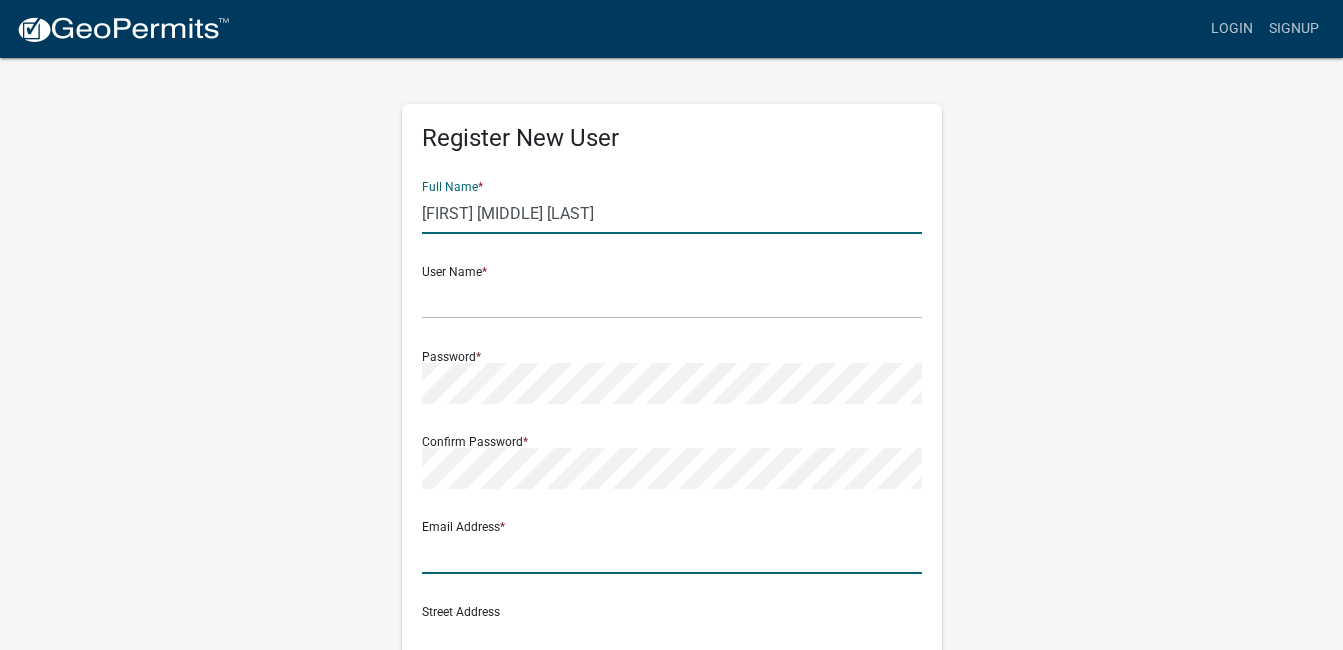 type on "dbnorth@mchsi.com" 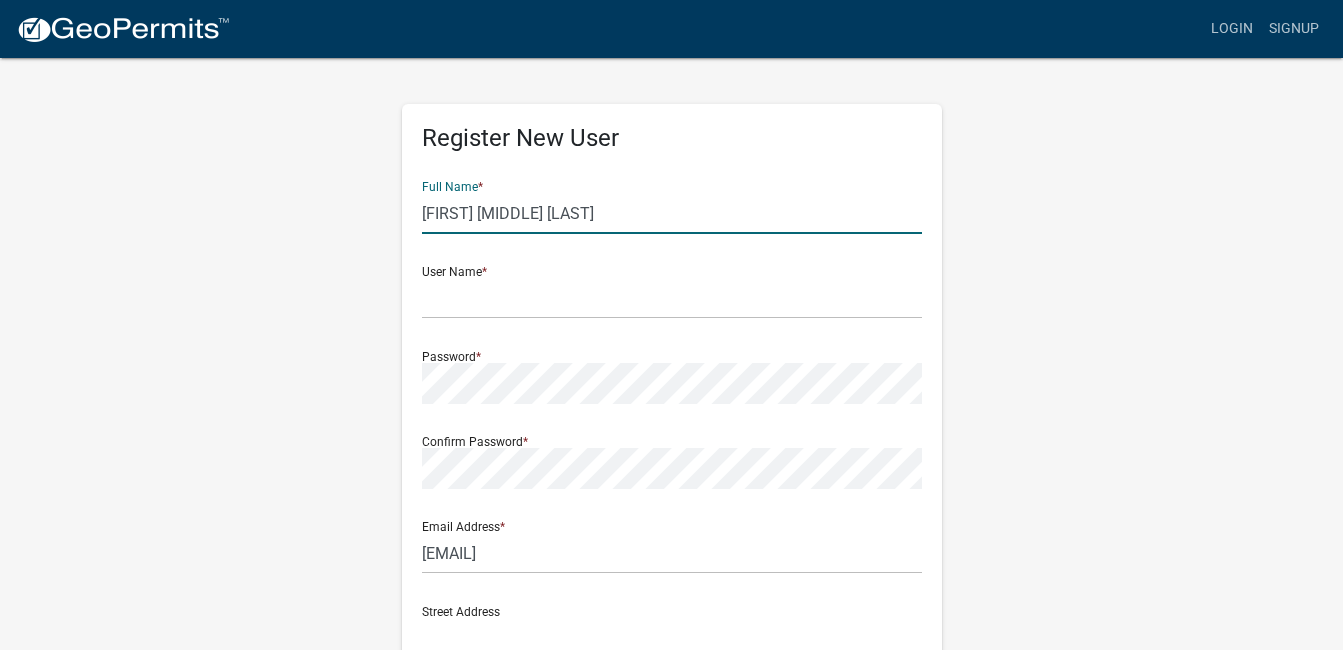 type on "[NUMBER] [STREET]" 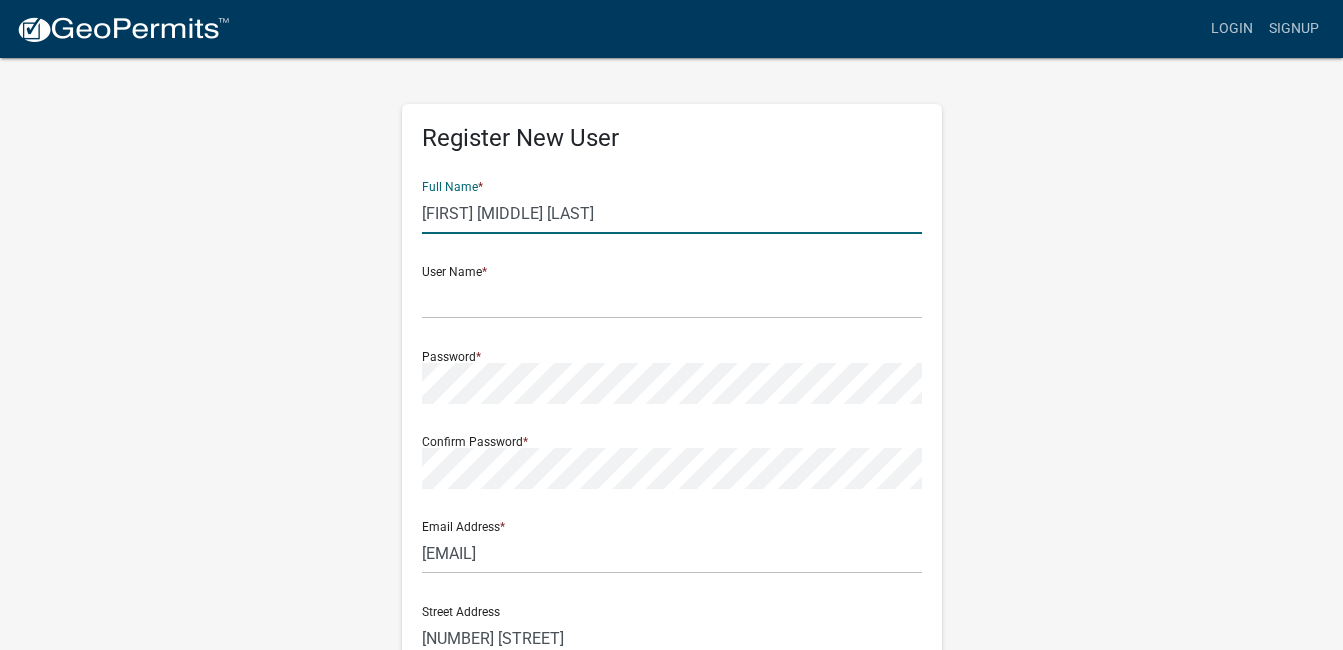 type on "Syracuse, IN, US" 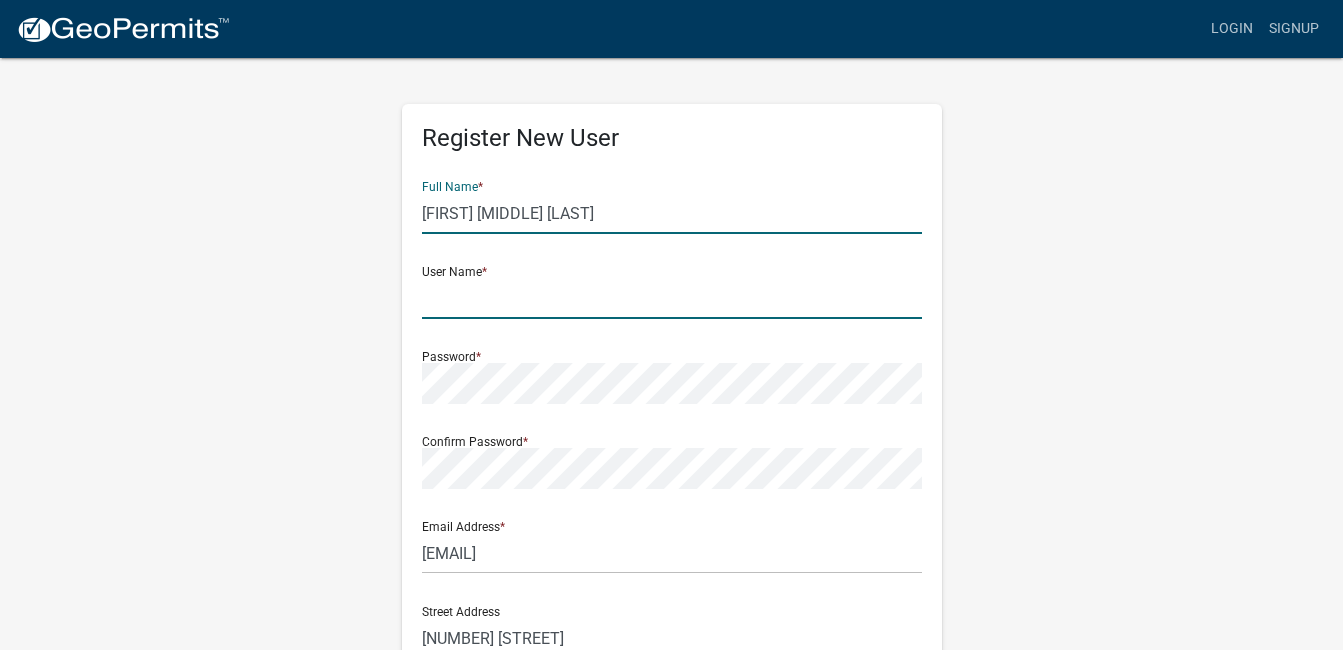 click 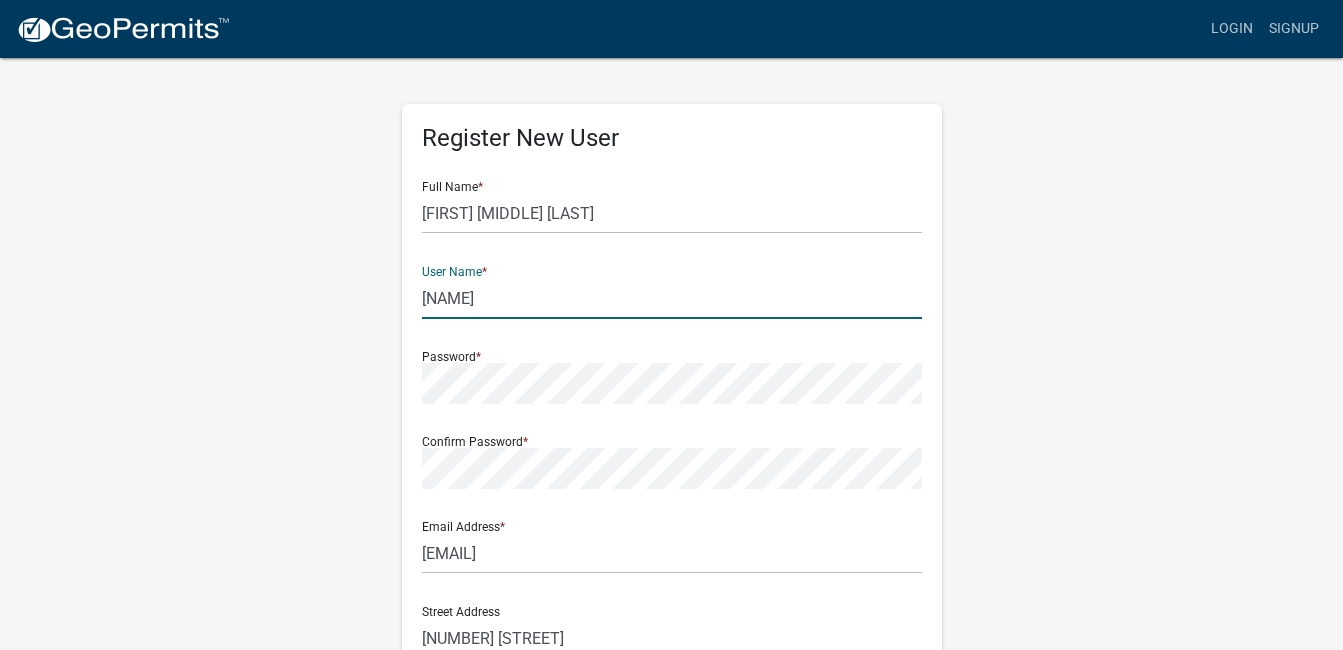 type on "[USERNAME]" 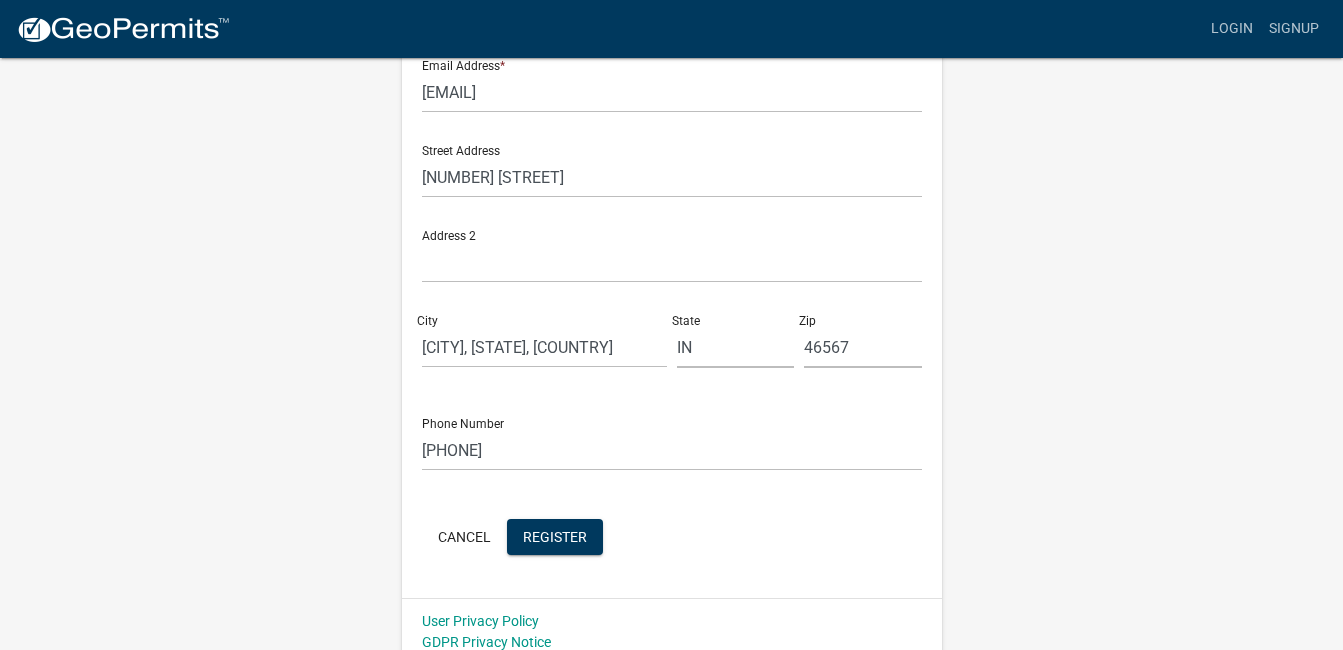 scroll, scrollTop: 476, scrollLeft: 0, axis: vertical 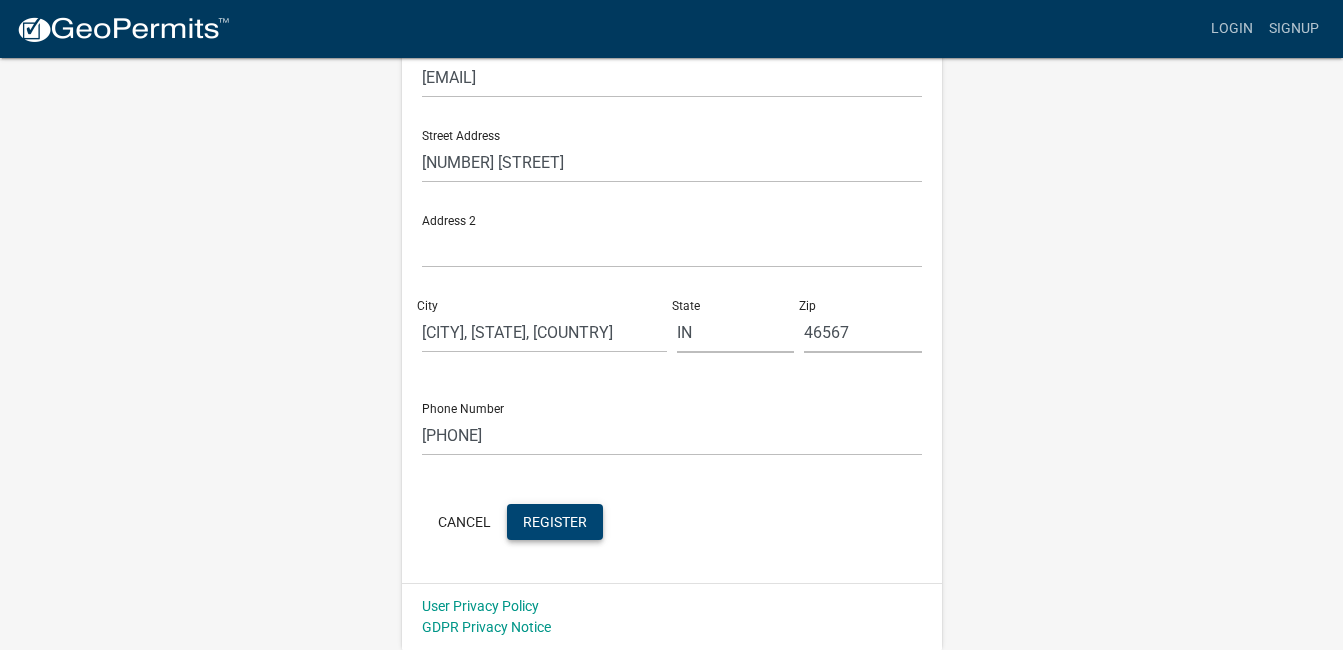 click on "Register" 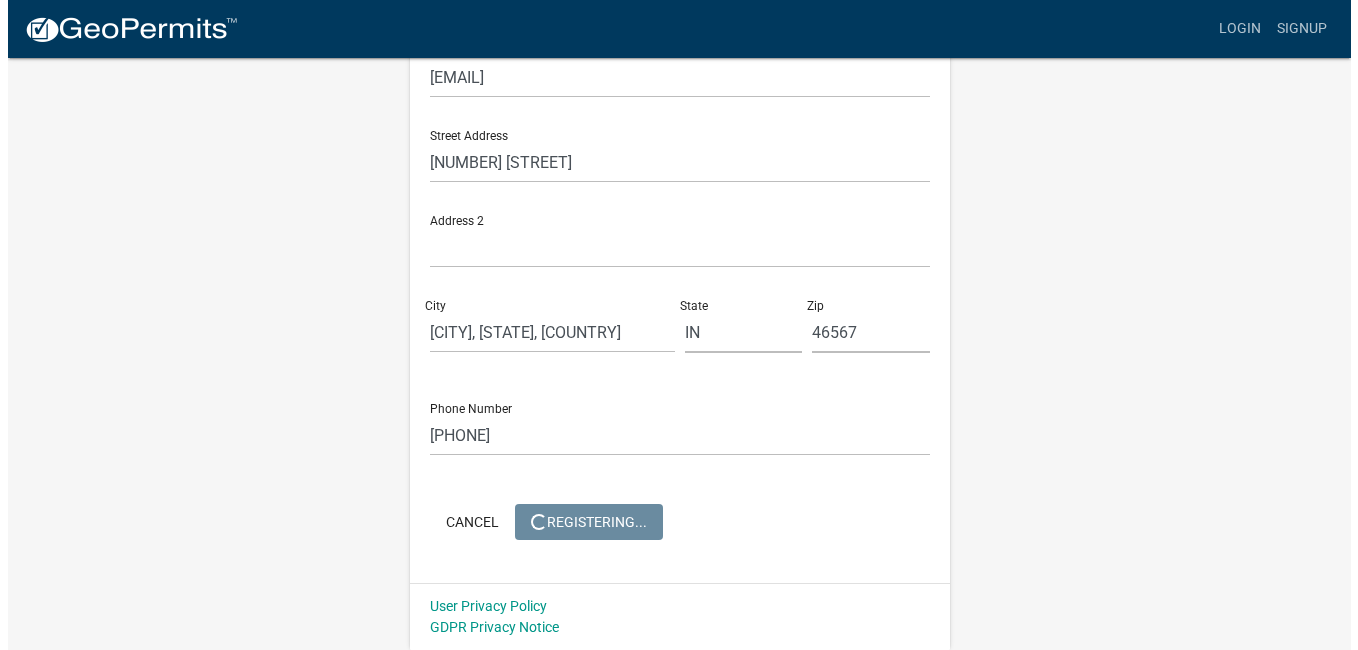 scroll, scrollTop: 0, scrollLeft: 0, axis: both 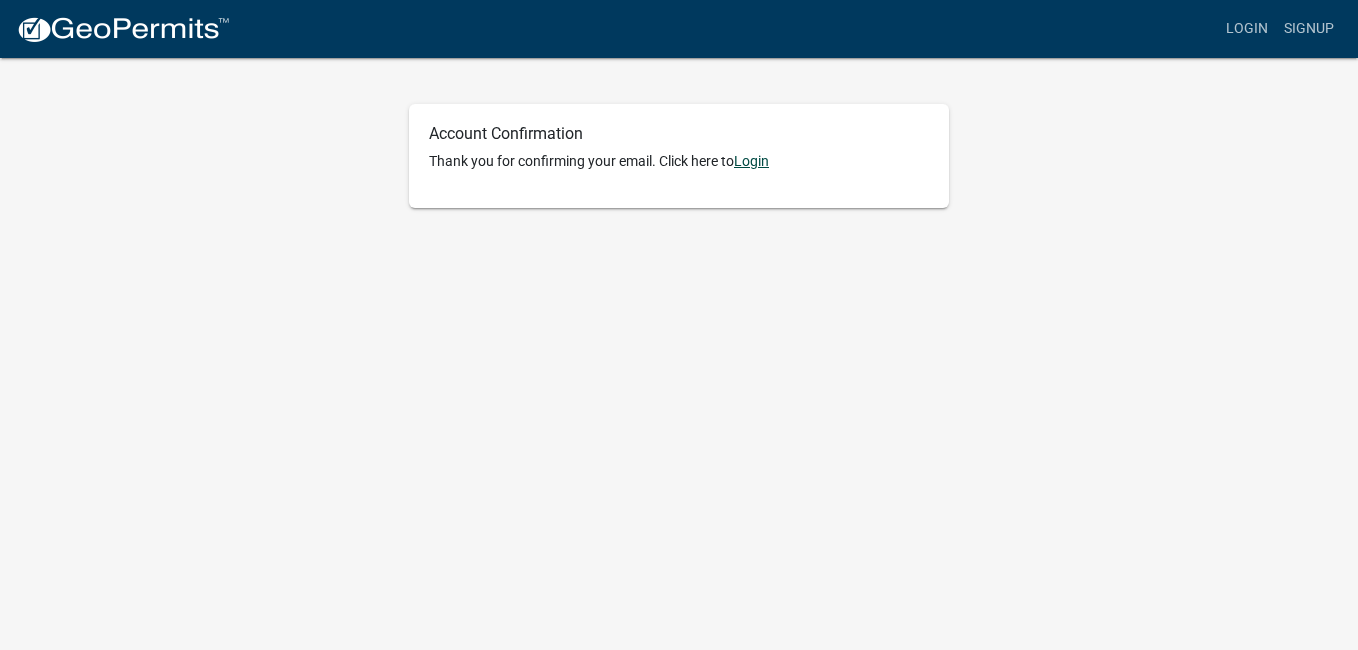 click on "Login" 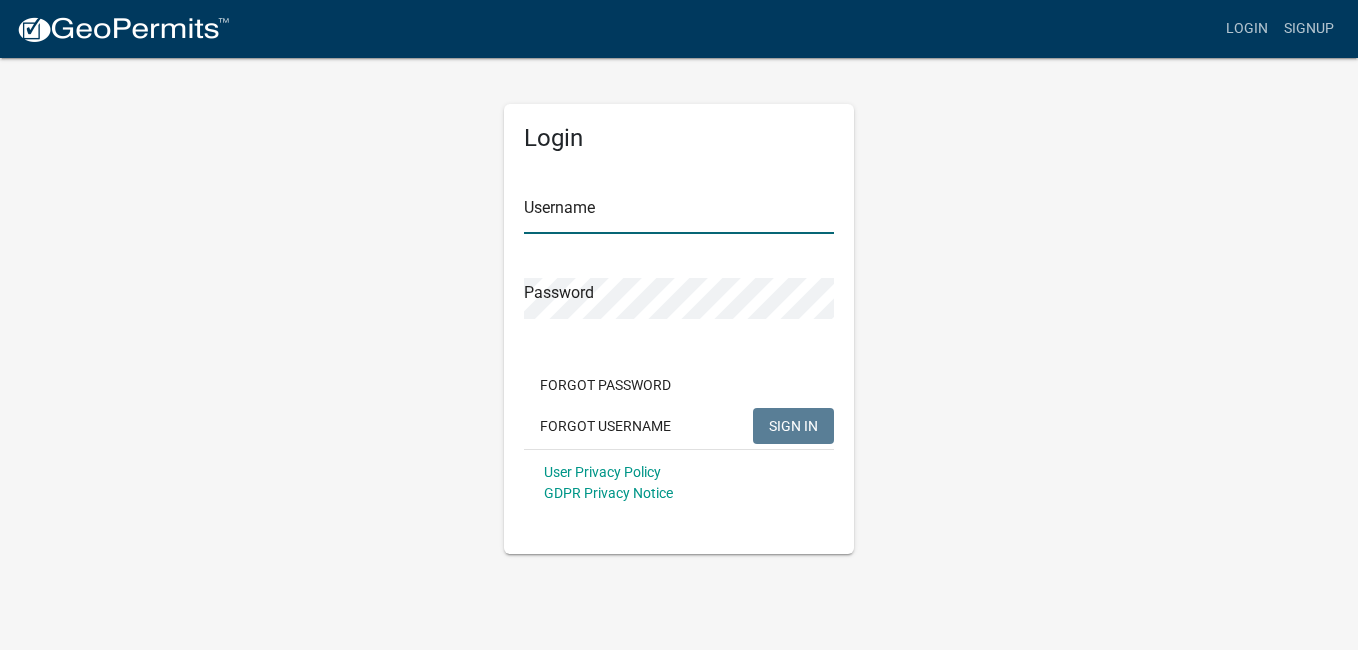 type on "[USERNAME]" 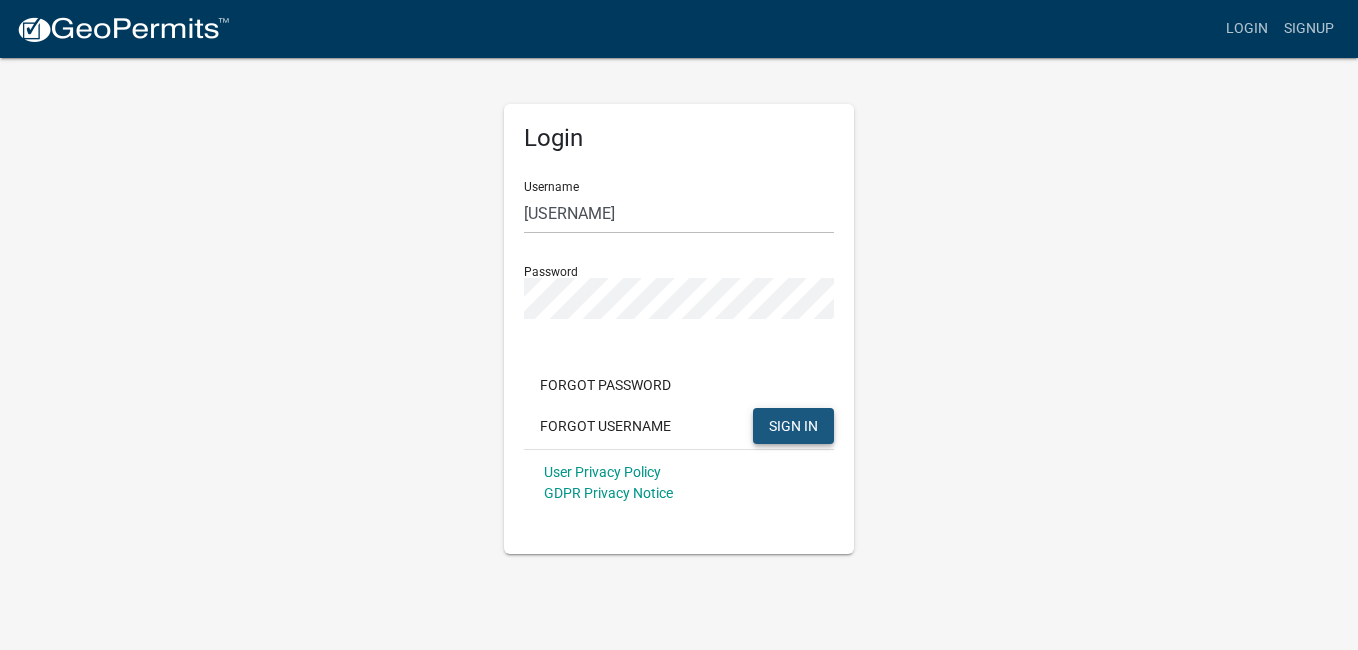 click on "SIGN IN" 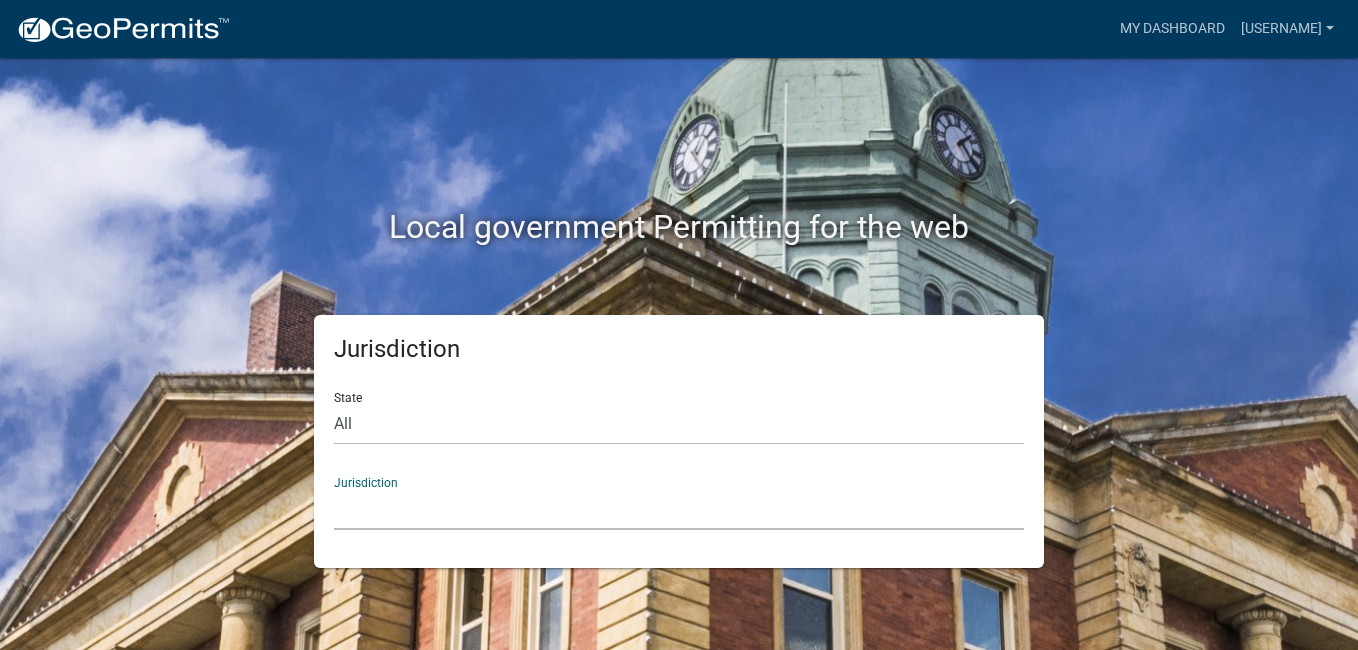 click on "Custer County, Colorado   City of Bainbridge, Georgia   Cook County, Georgia   Crawford County, Georgia   Gilmer County, Georgia   Haralson County, Georgia   Jasper County, Georgia   Madison County, Georgia   Putnam County, Georgia   Talbot County, Georgia   Troup County, Georgia   City of Charlestown, Indiana   City of Jeffersonville, Indiana   City of Logansport, Indiana   Decatur County, Indiana   Grant County, Indiana   Howard County, Indiana   Huntington County, Indiana   Jasper County, Indiana   Kosciusko County, Indiana   La Porte County, Indiana   Miami County, Indiana   Montgomery County, Indiana   Morgan County, Indiana   Newton County, Indiana   Porter County, Indiana   River Ridge Development Authority, Indiana   Tippecanoe County, Indiana   Vigo County, Indiana   Wells County, Indiana   Whitley County, Indiana   Boone County, Iowa   Butler County, Iowa   Cerro Gordo County, Iowa   City of Harlan, Iowa   City of Indianola, Iowa   City of Newton, Iowa   Clayton County, Iowa   Grundy County, Iowa" 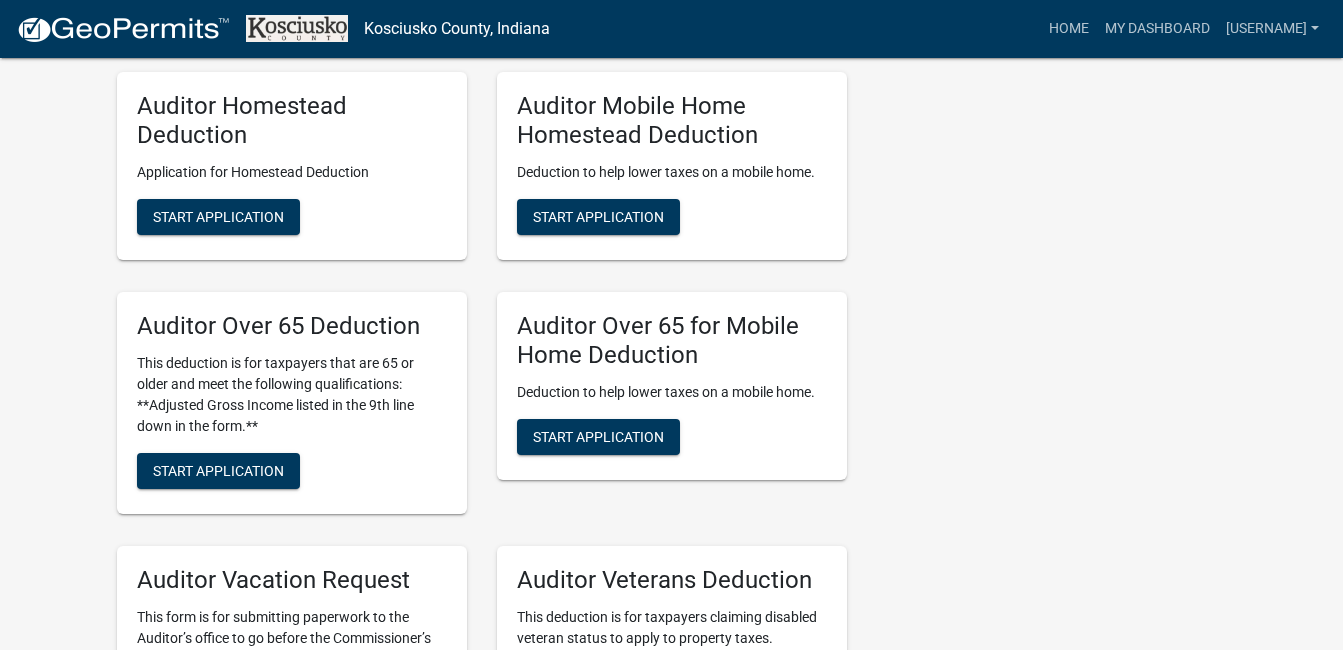 scroll, scrollTop: 1413, scrollLeft: 0, axis: vertical 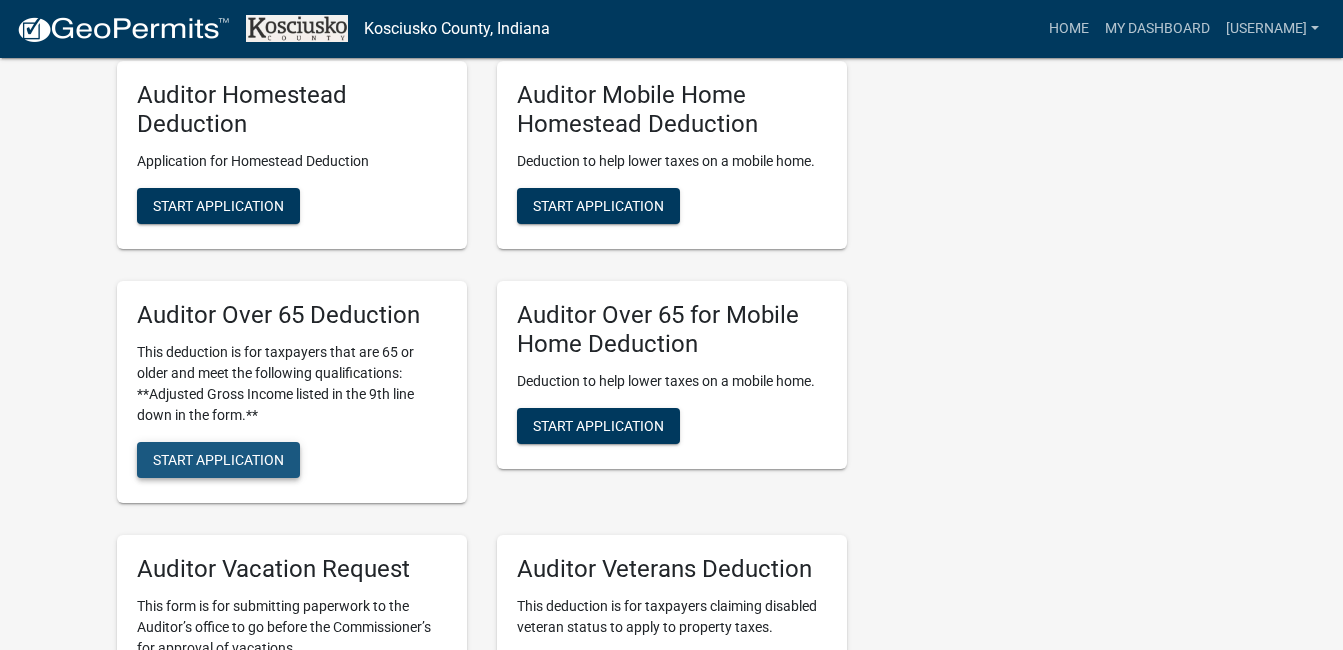 click on "Start Application" at bounding box center [218, 459] 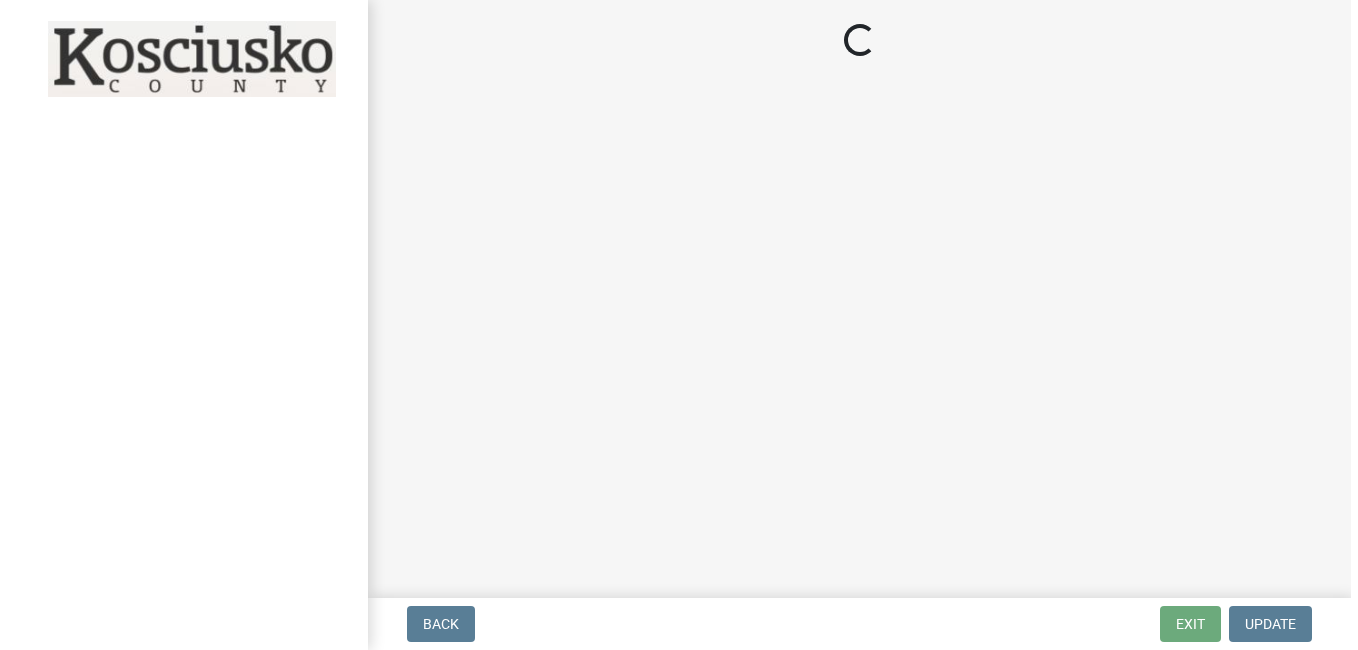 scroll, scrollTop: 0, scrollLeft: 0, axis: both 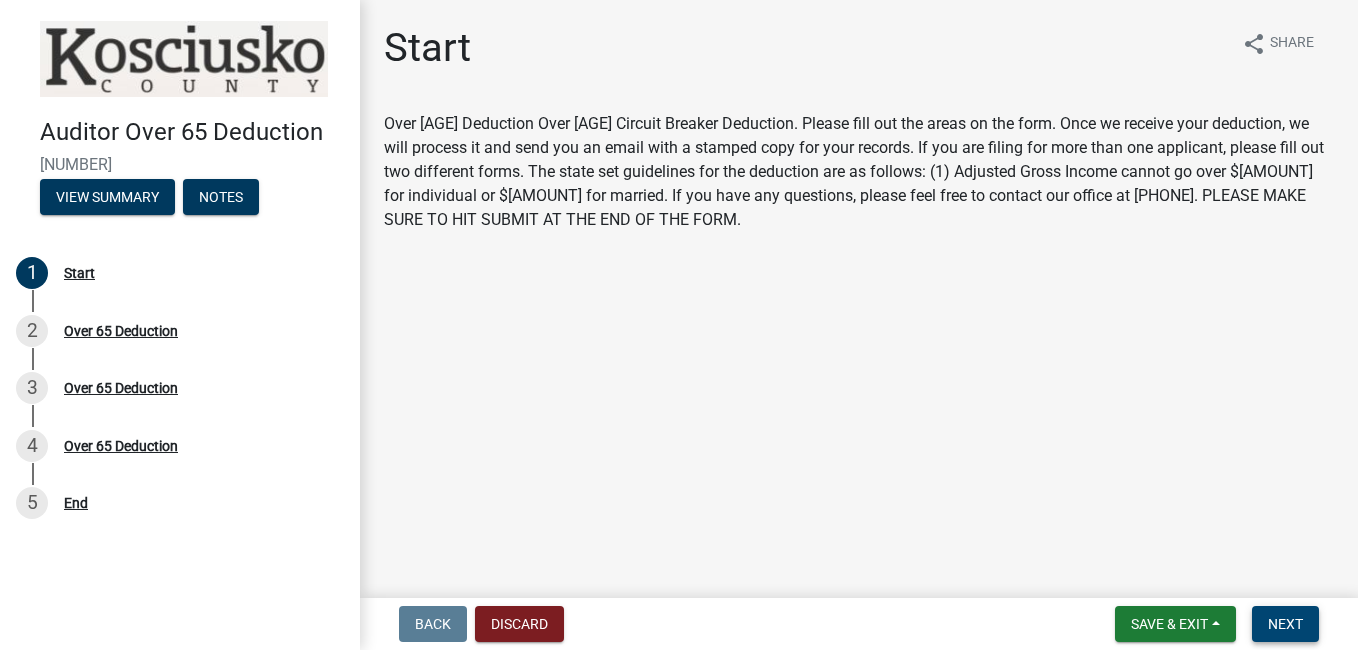 click on "Next" at bounding box center [1285, 624] 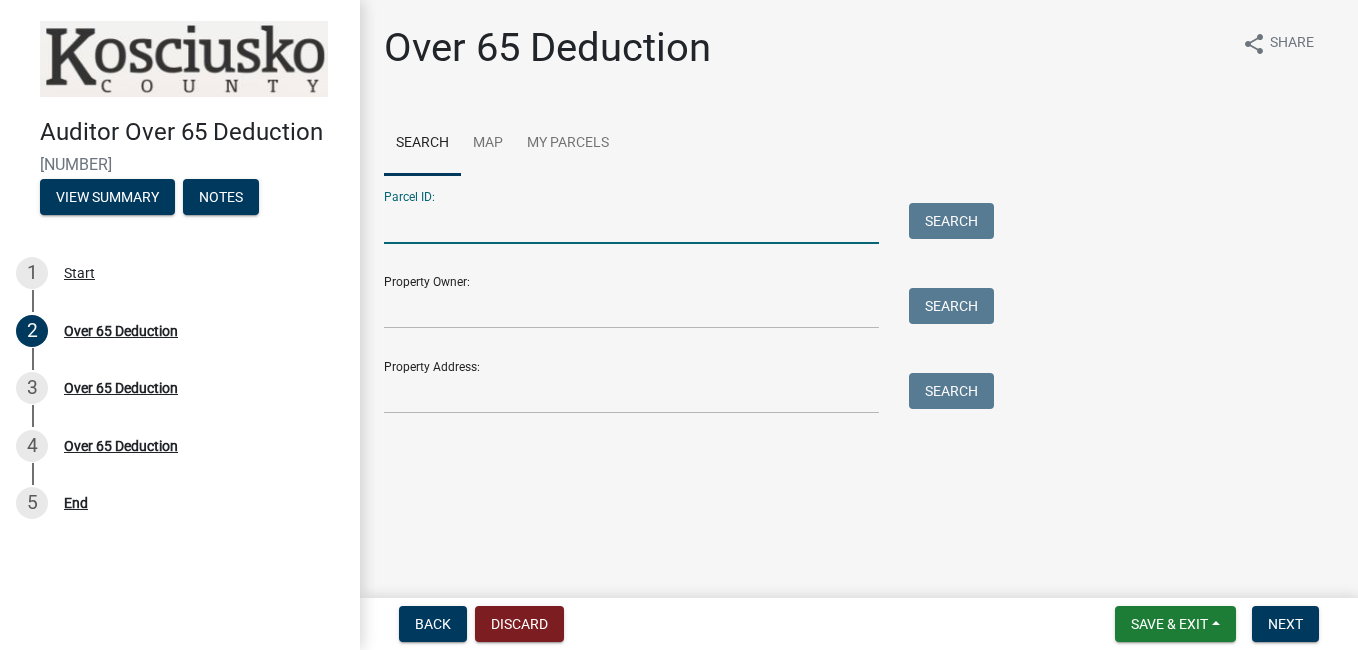 click on "Parcel ID:" at bounding box center [631, 223] 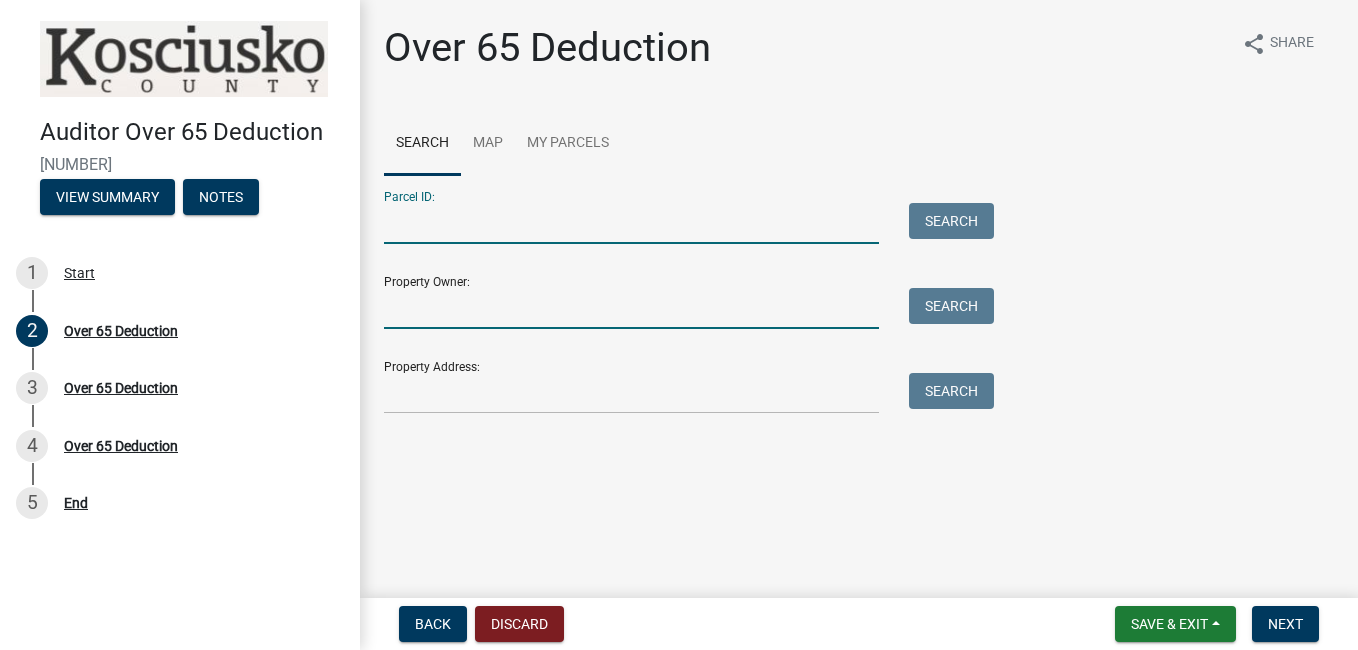 click on "Property Owner:" at bounding box center (631, 308) 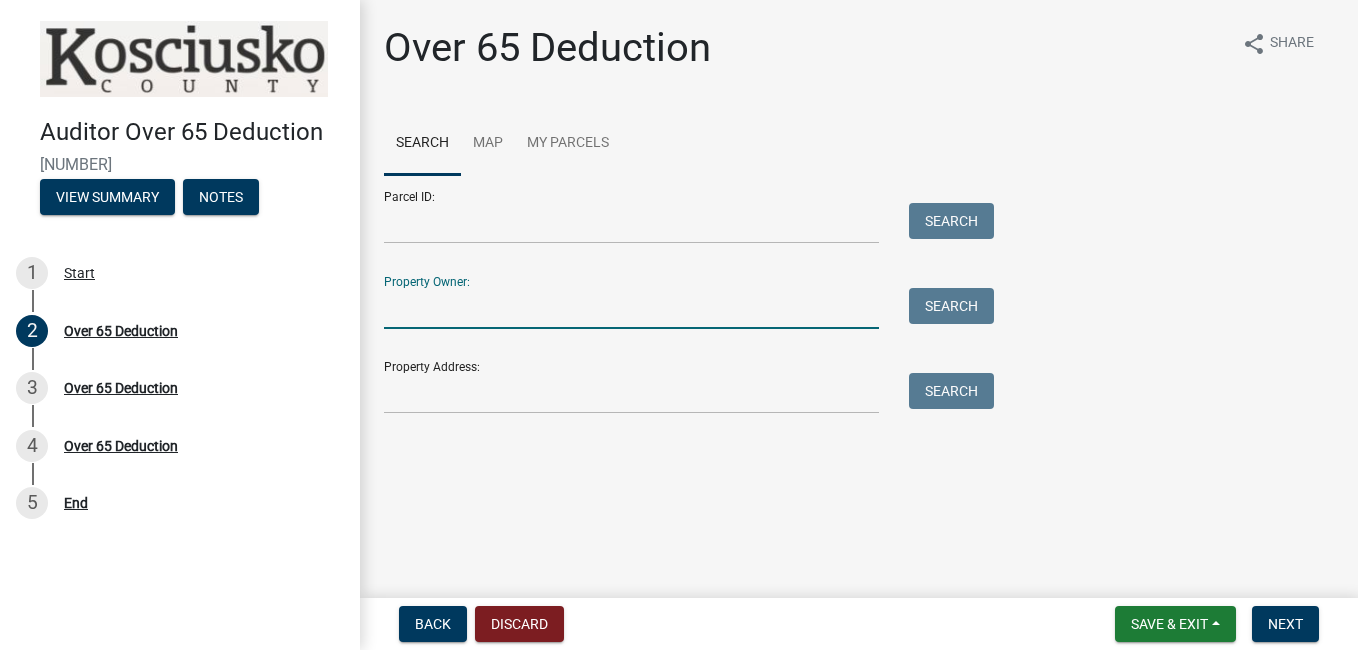 type on "Daniel Charles Klaybor" 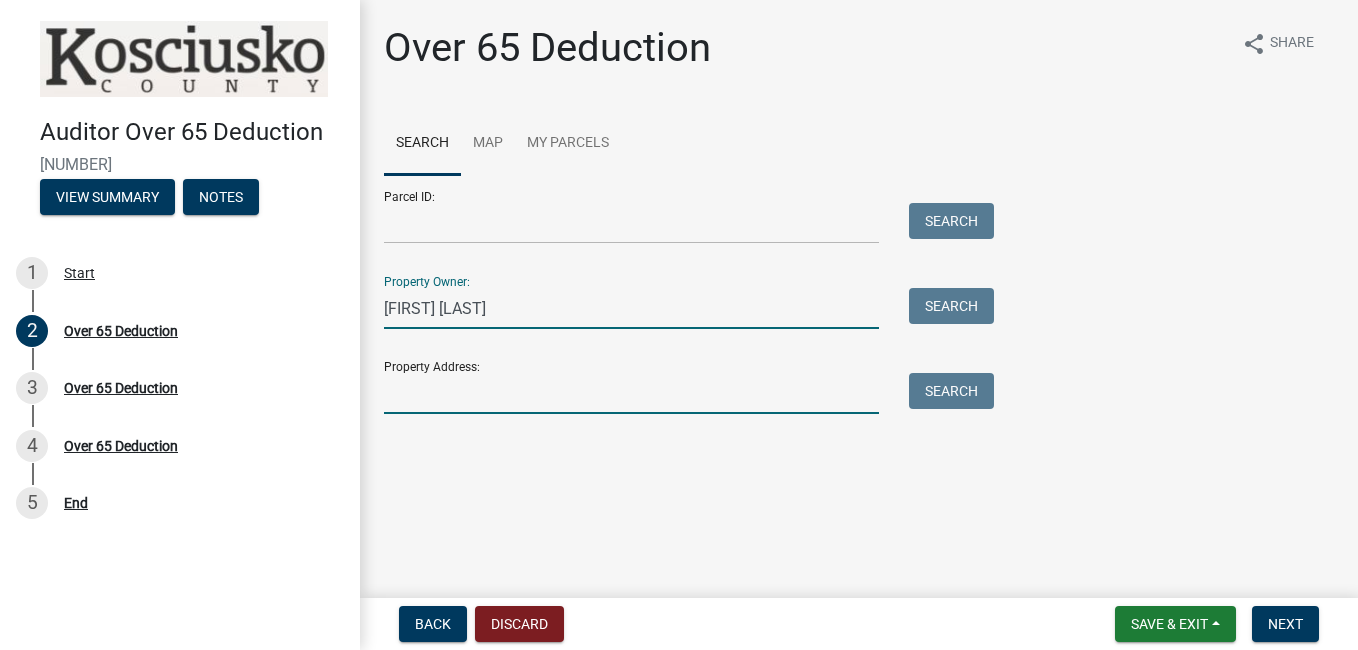 type on "710 E. Northshore Dr." 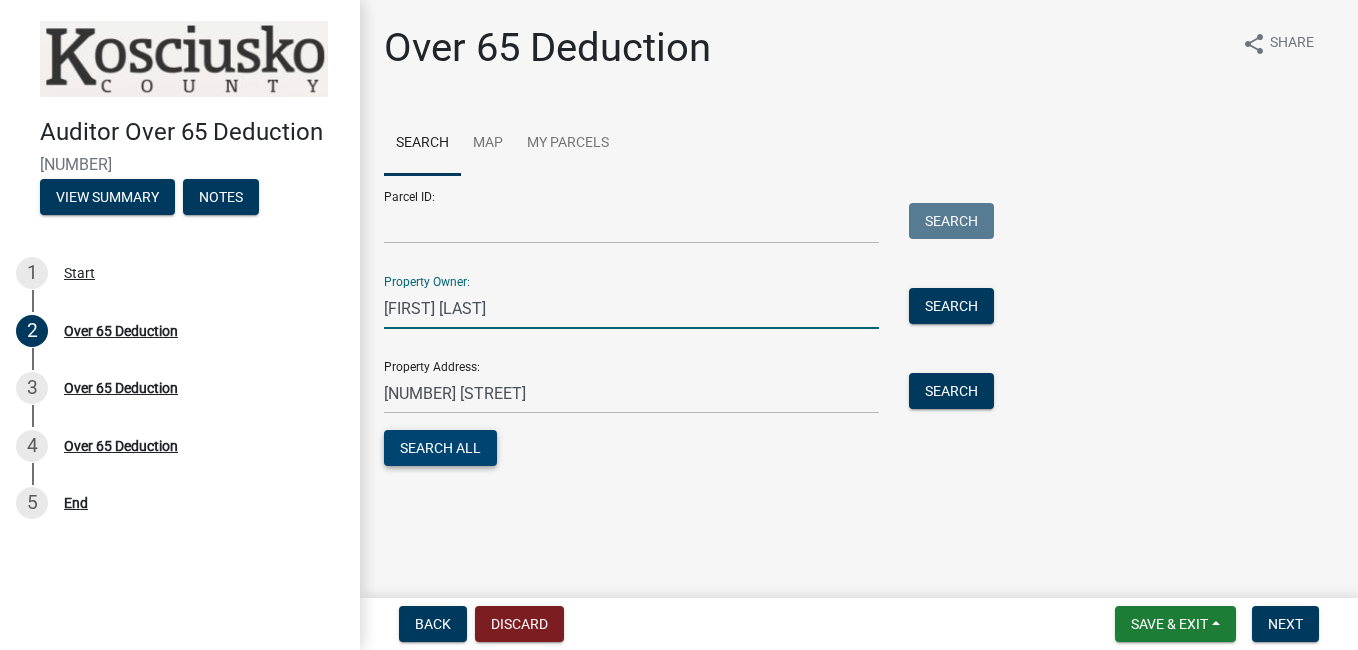 click on "Search All" at bounding box center (440, 448) 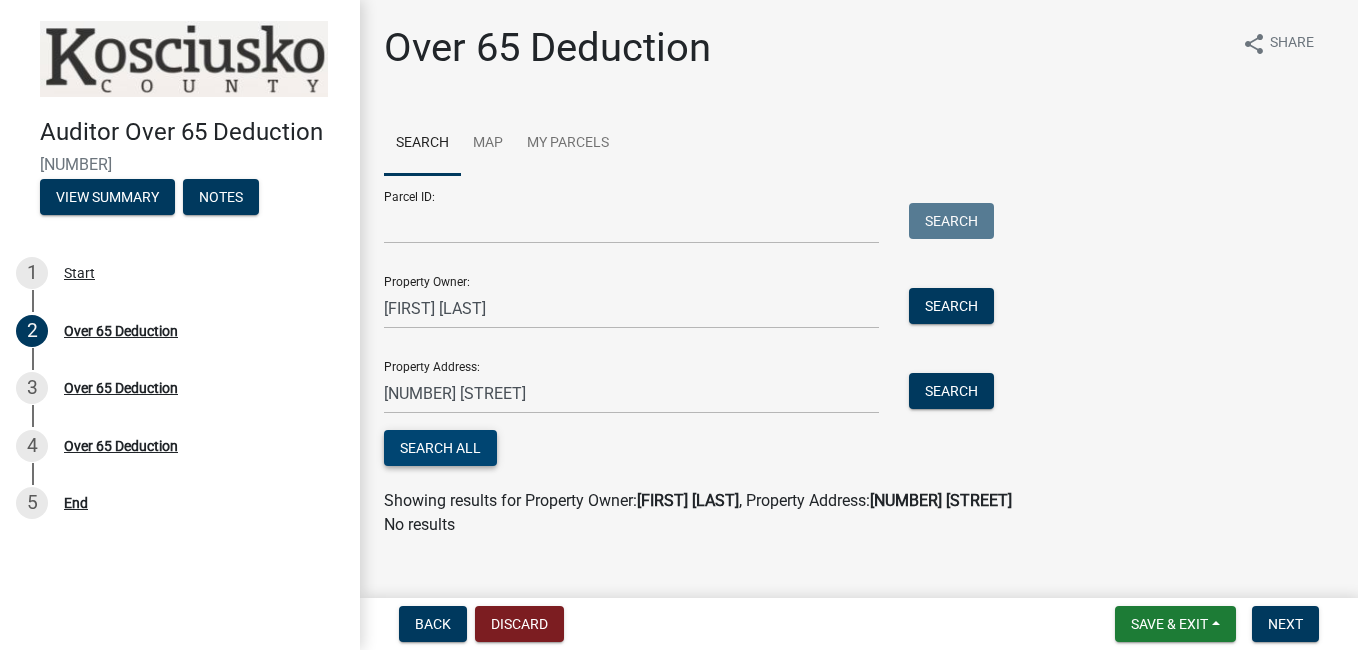scroll, scrollTop: 25, scrollLeft: 0, axis: vertical 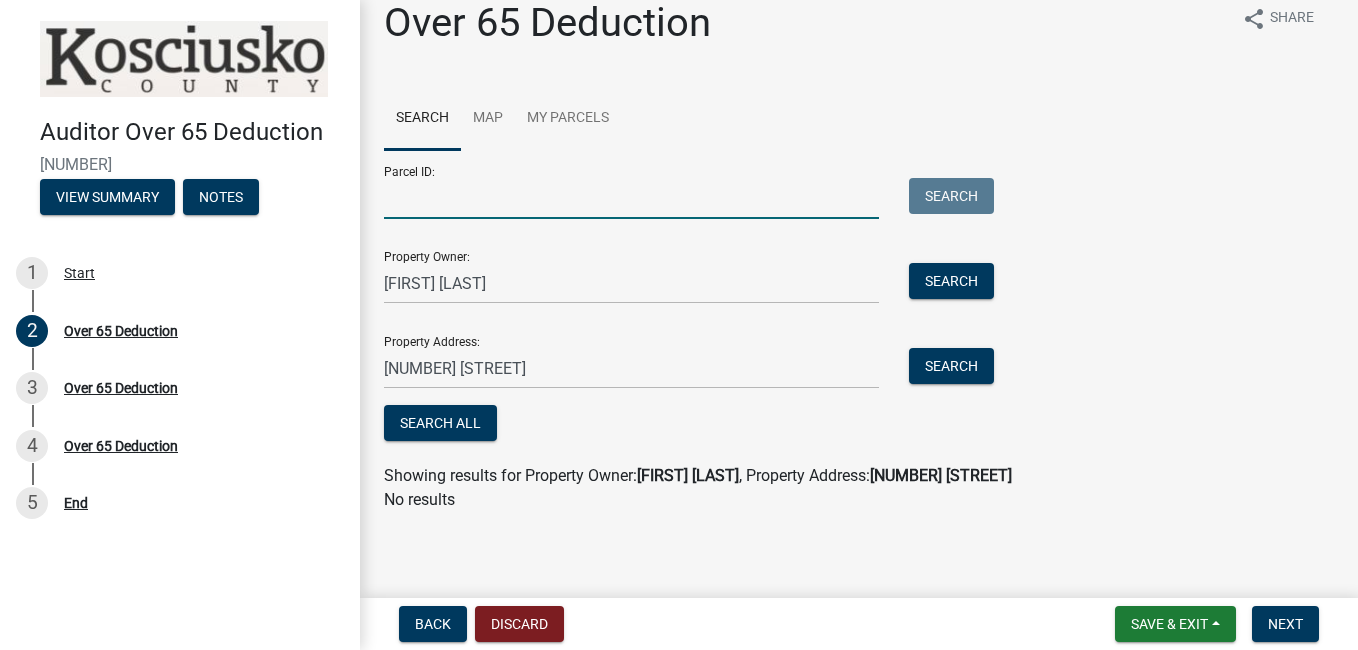 click on "Parcel ID:" at bounding box center (631, 198) 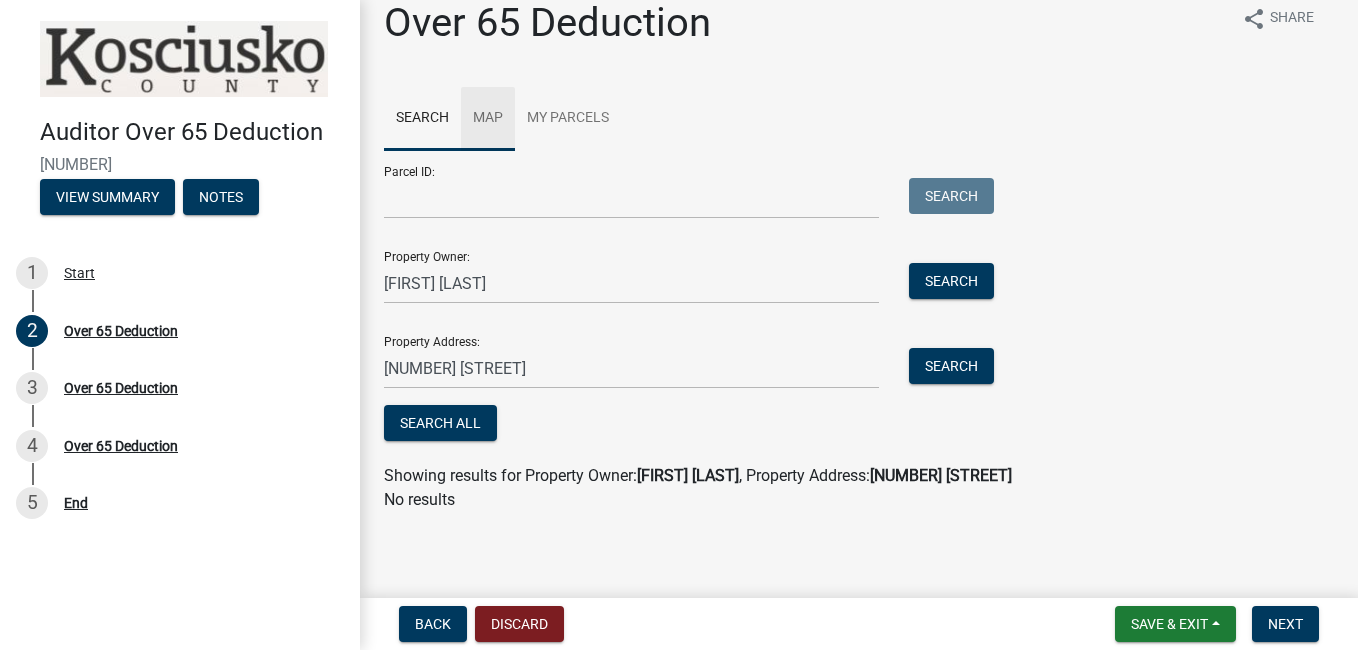 click on "Map" at bounding box center [488, 119] 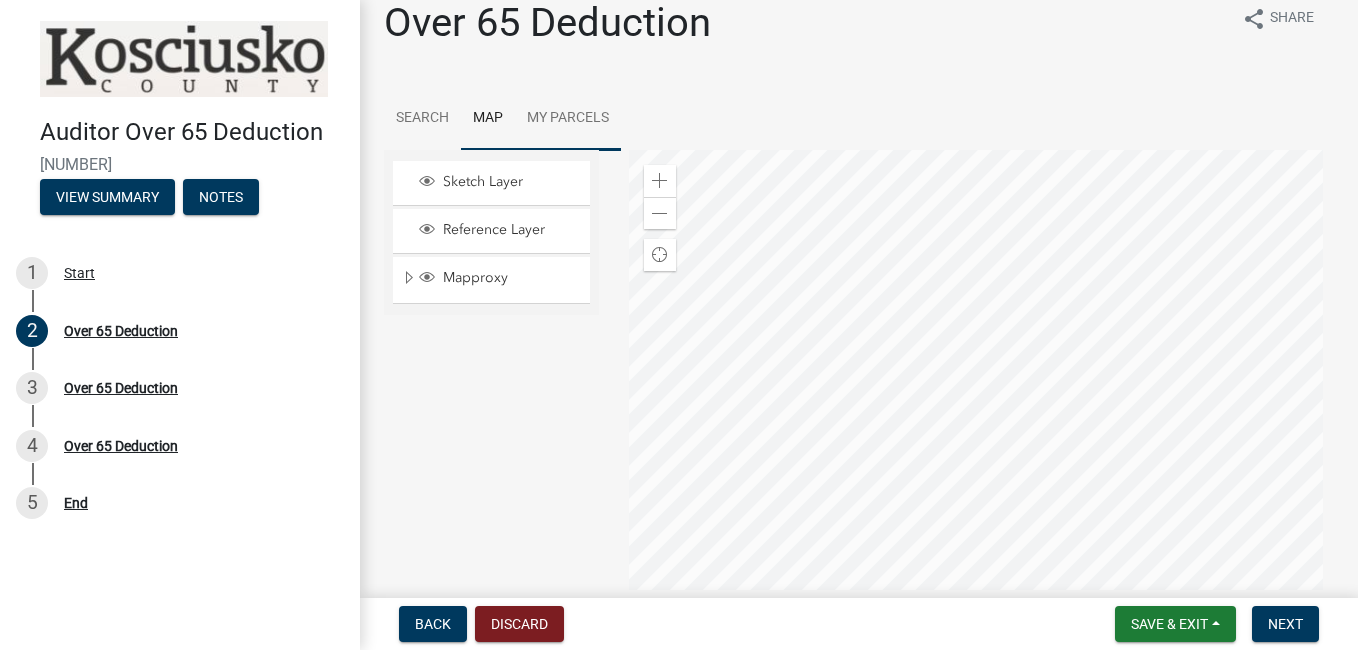 click on "My Parcels" at bounding box center (568, 119) 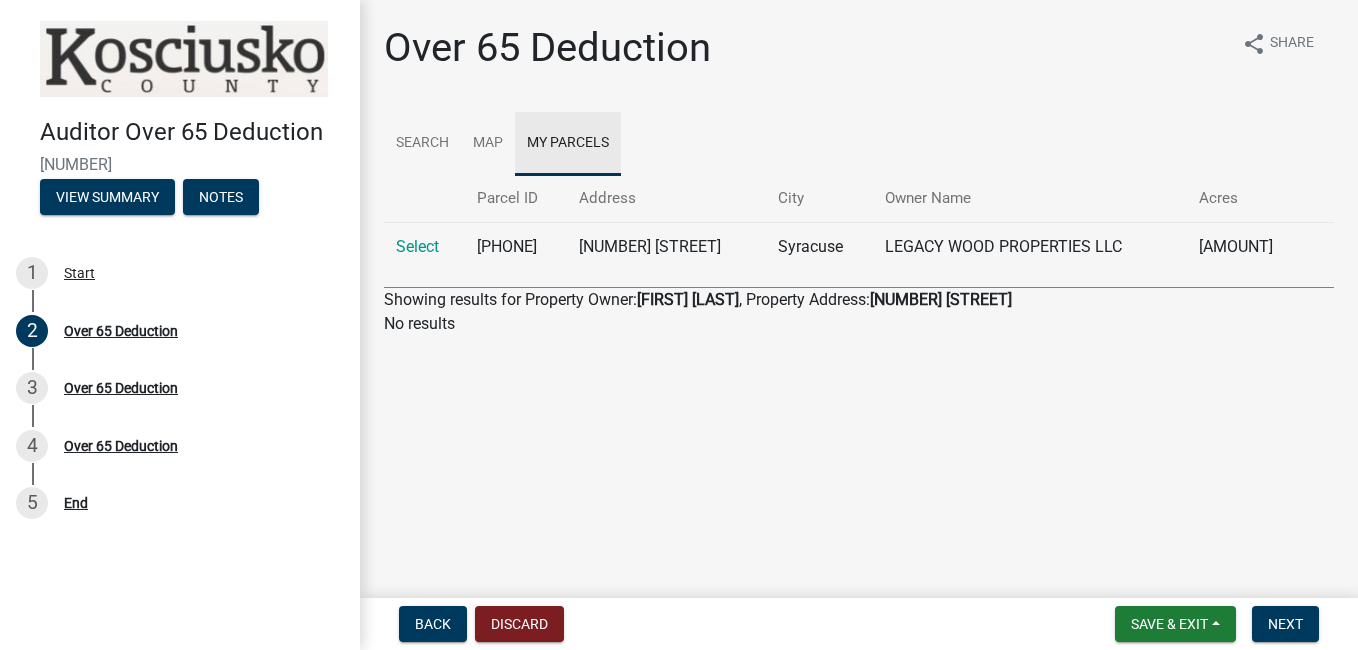 scroll, scrollTop: 0, scrollLeft: 0, axis: both 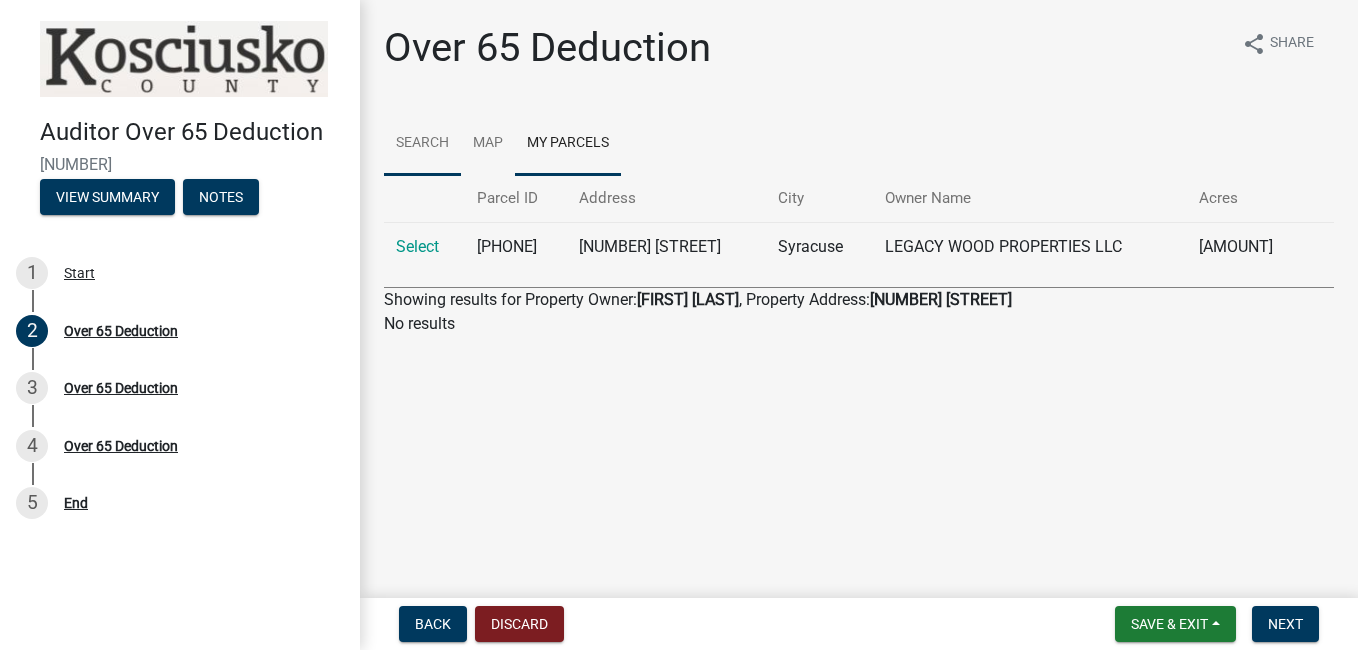 click on "Search" at bounding box center (422, 144) 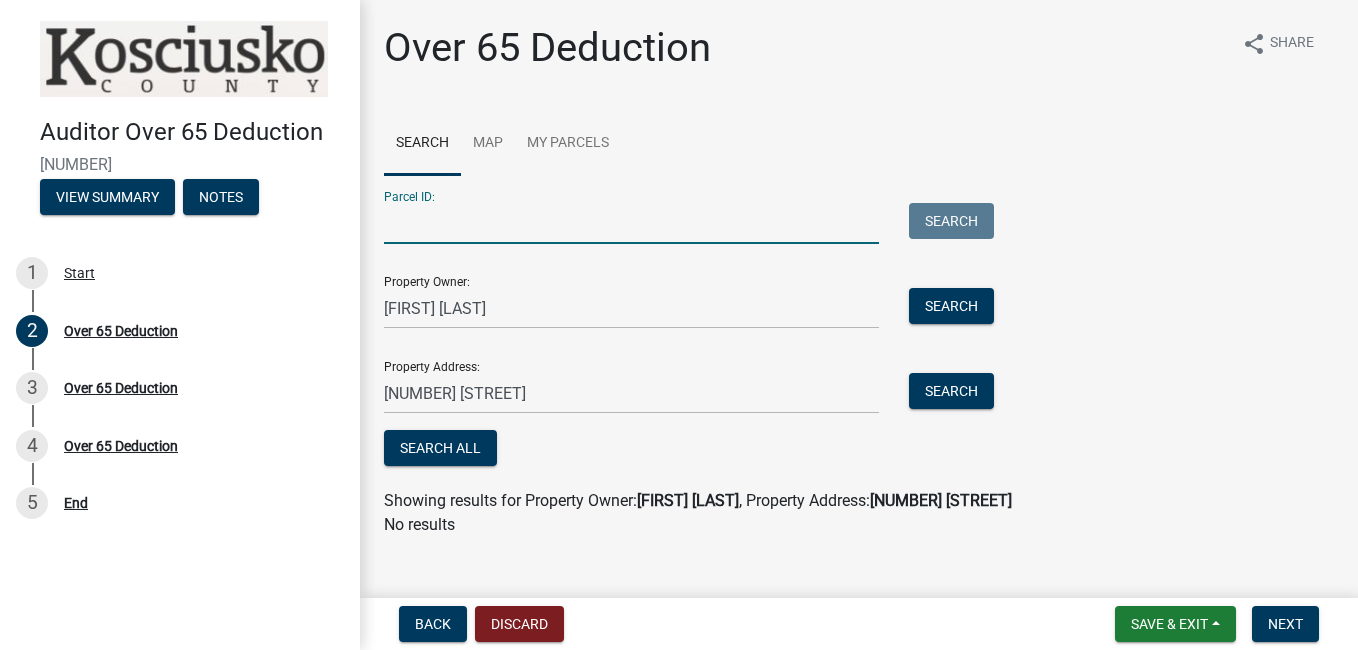 click on "Parcel ID:" at bounding box center (631, 223) 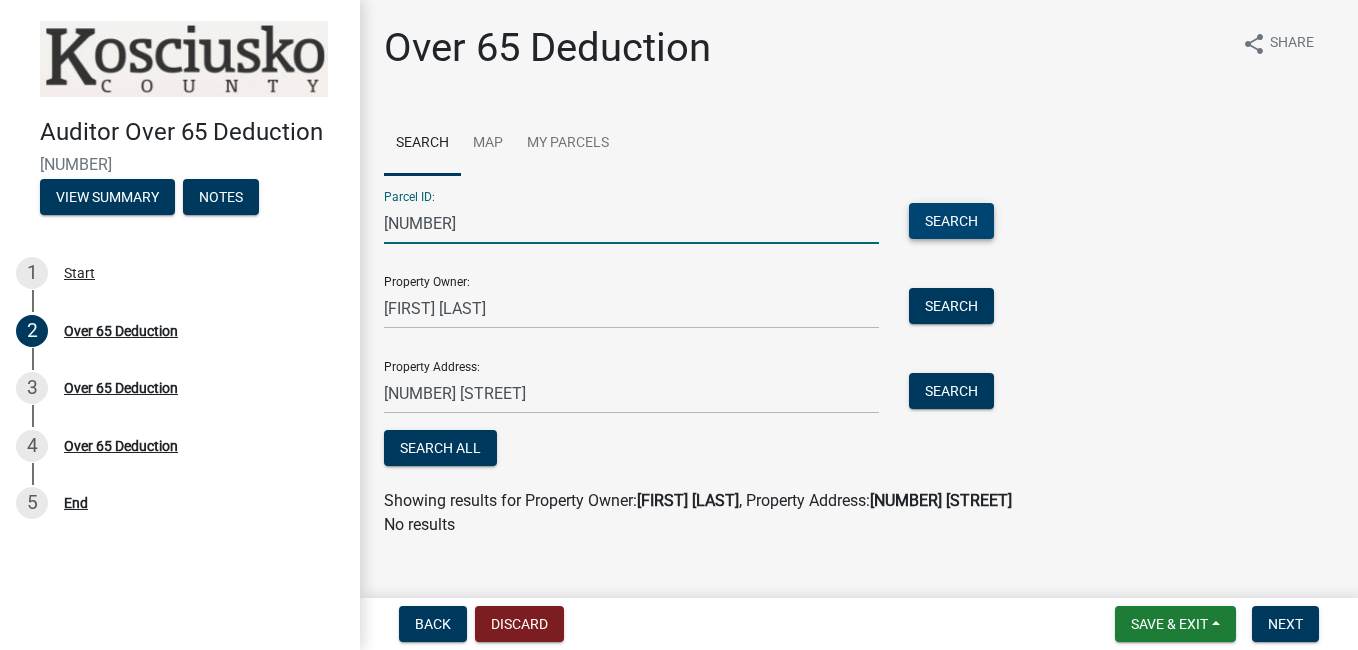 type on "43-04-05-400-257.000-026" 